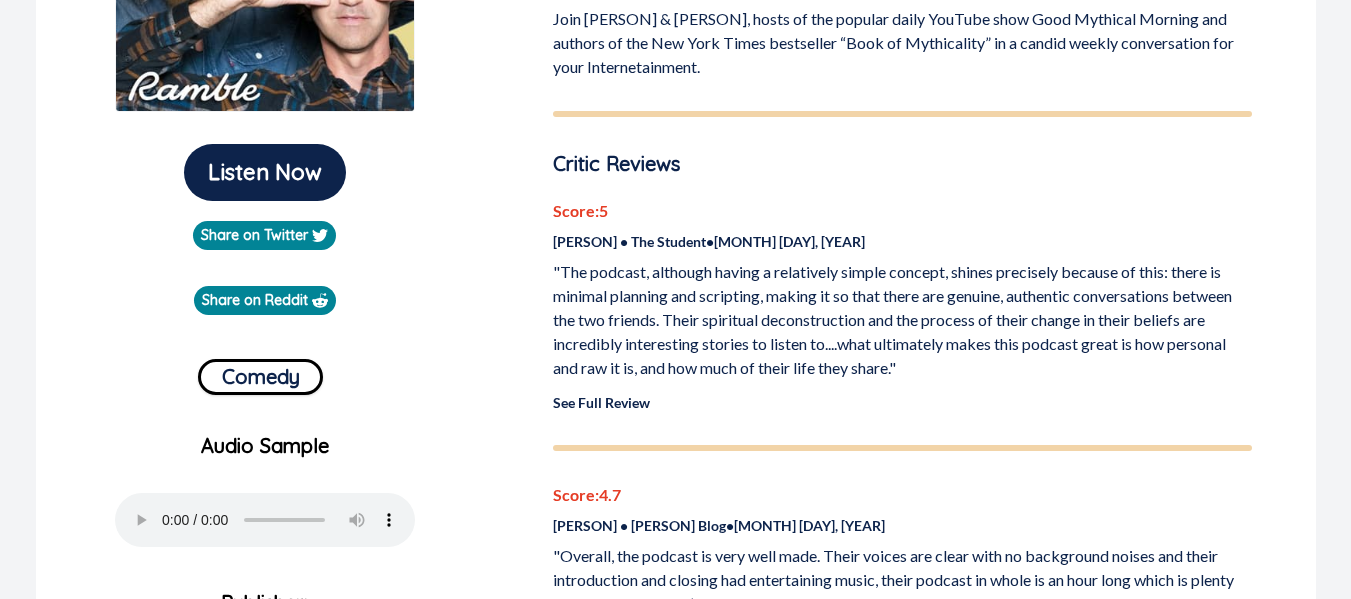 scroll, scrollTop: 480, scrollLeft: 0, axis: vertical 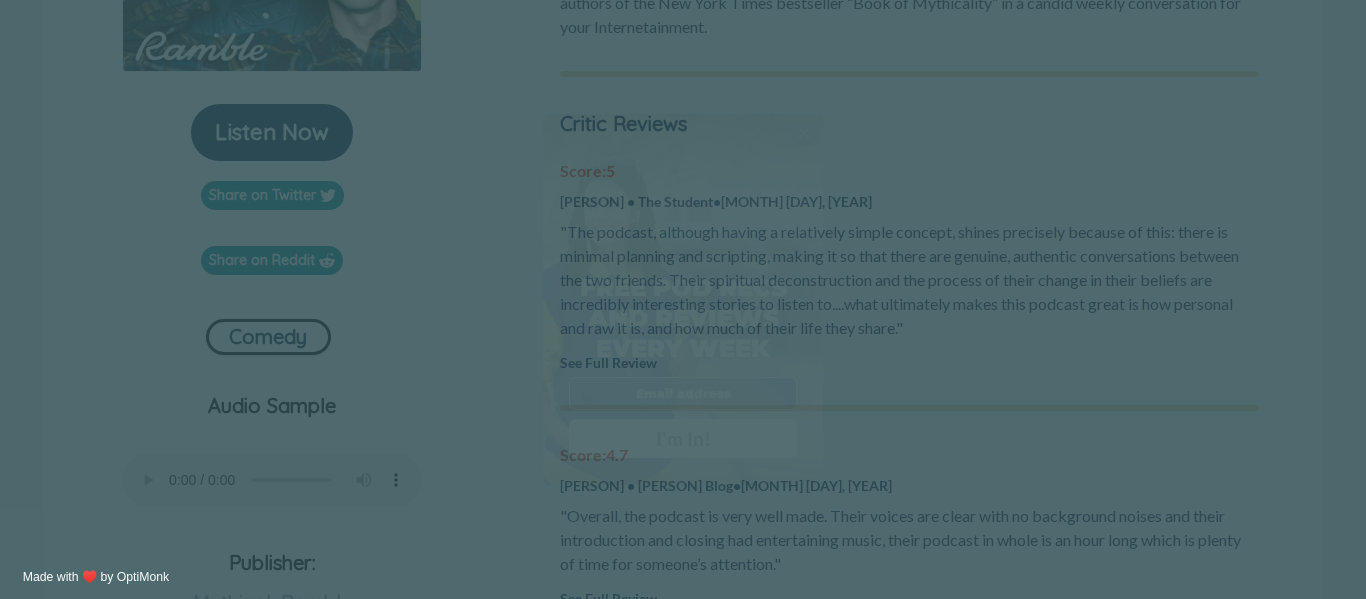 click on "X" at bounding box center [804, 133] 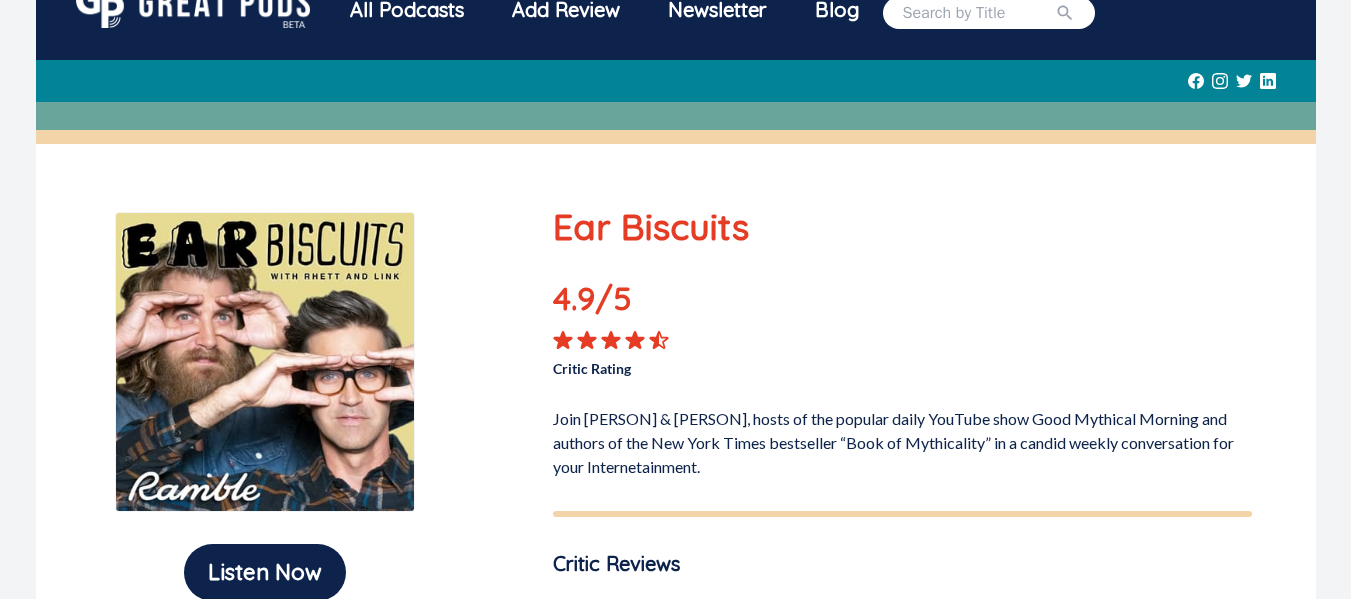 scroll, scrollTop: 0, scrollLeft: 0, axis: both 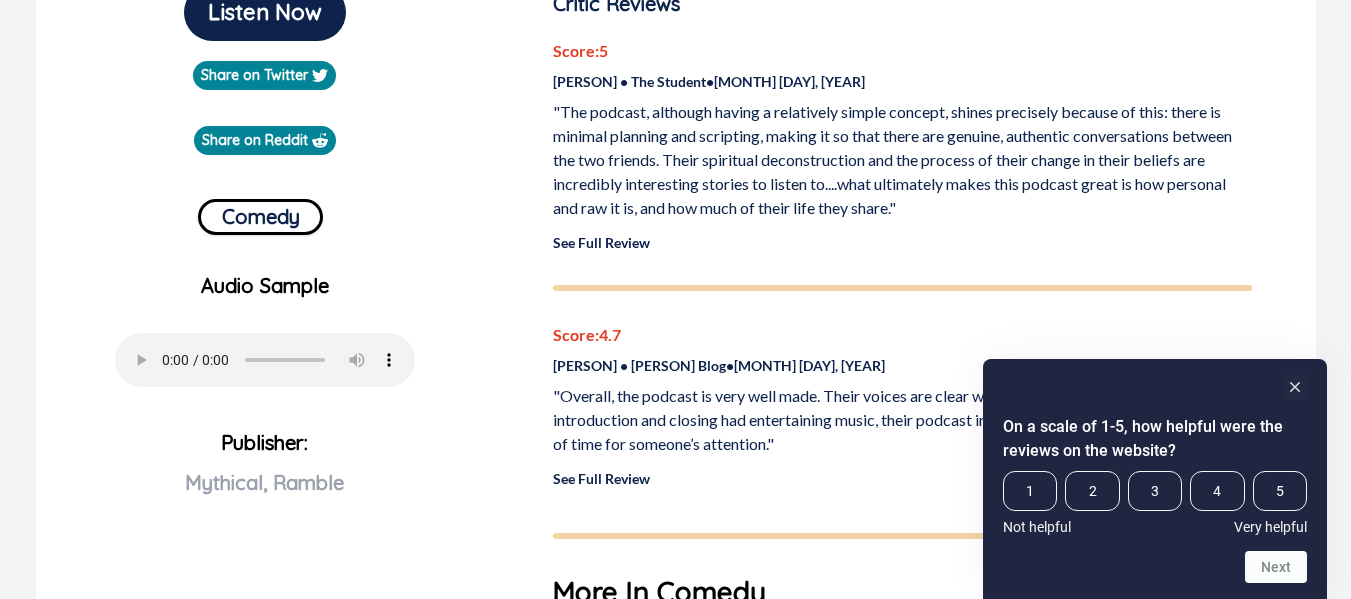 click on "See Full Review" at bounding box center [902, 242] 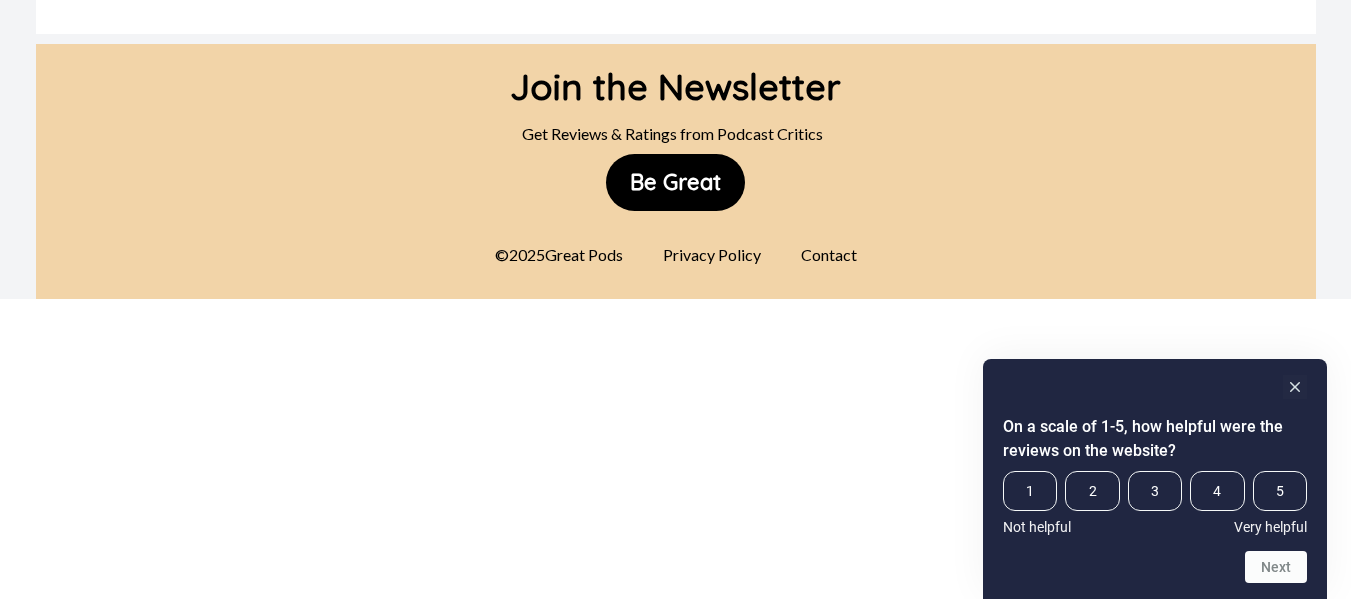 scroll, scrollTop: 0, scrollLeft: 0, axis: both 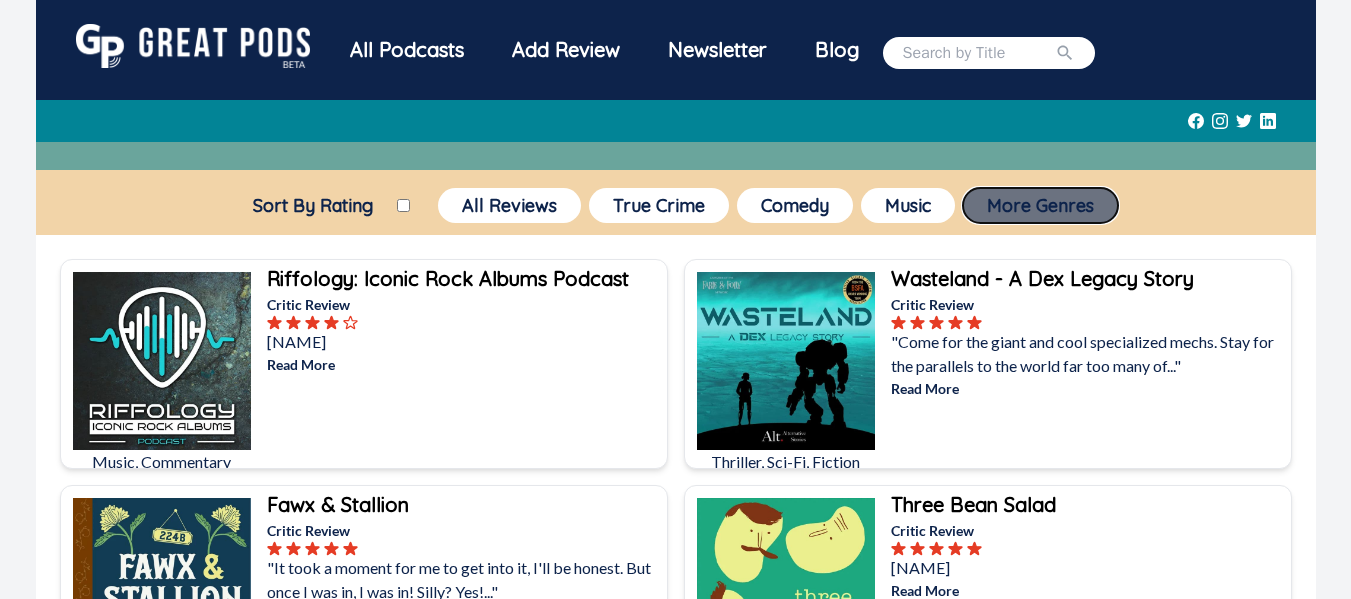 type 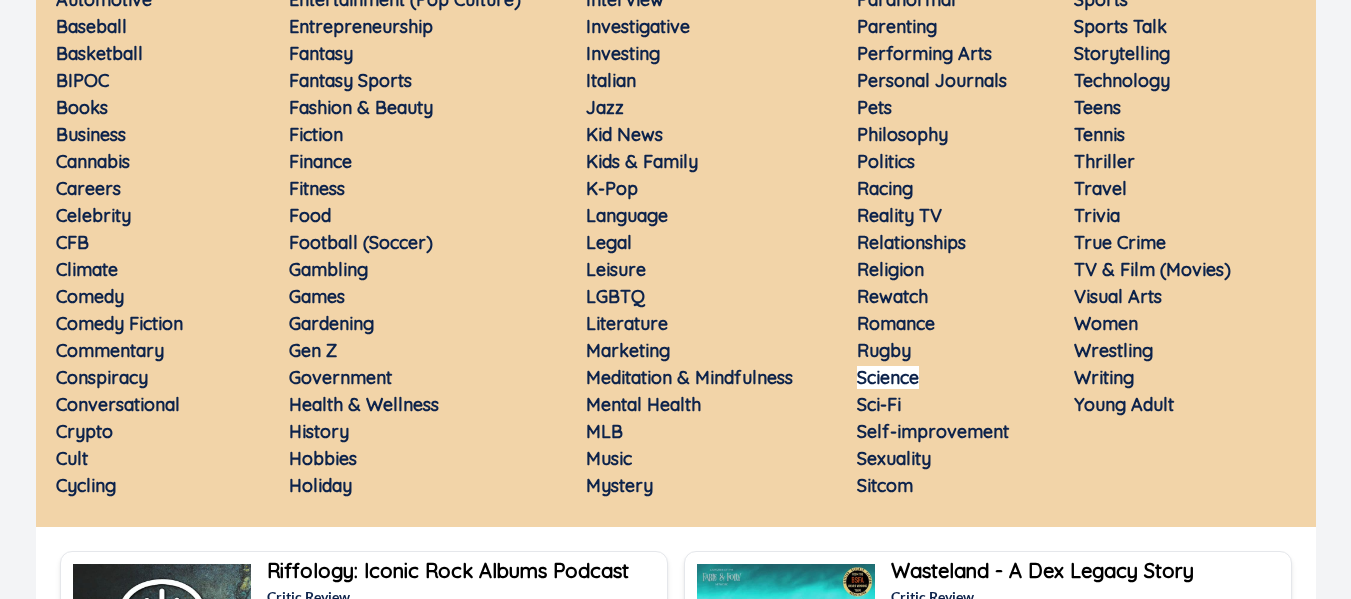 scroll, scrollTop: 480, scrollLeft: 0, axis: vertical 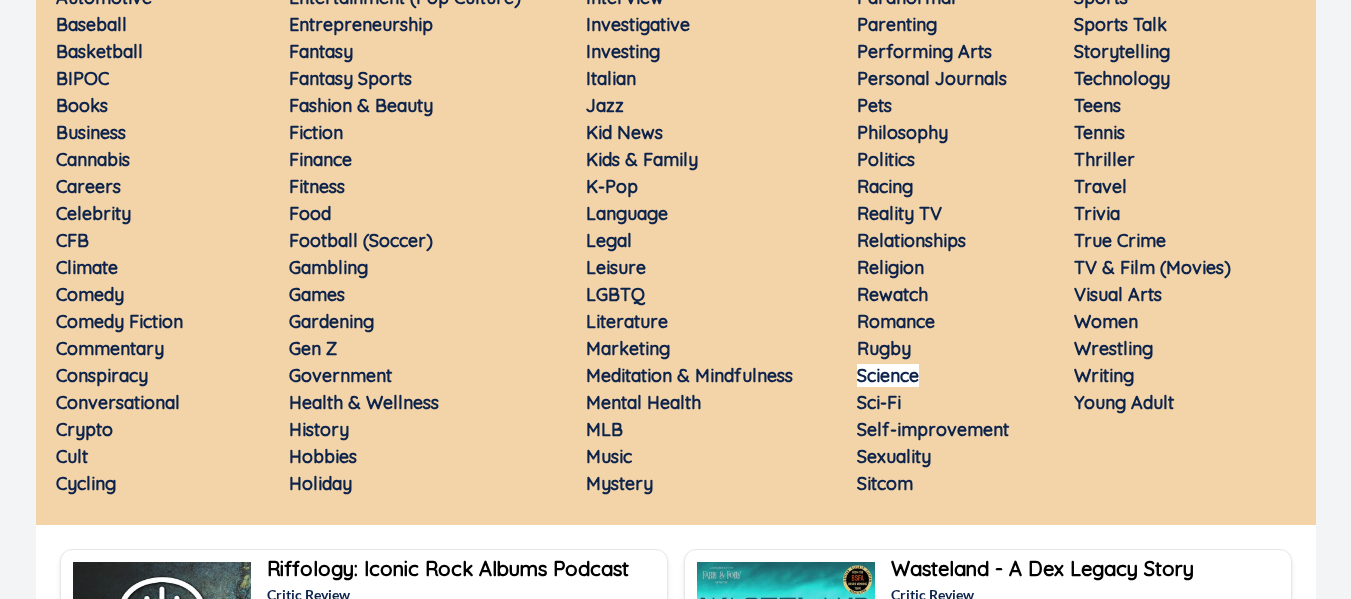 click on "Science" at bounding box center (888, 375) 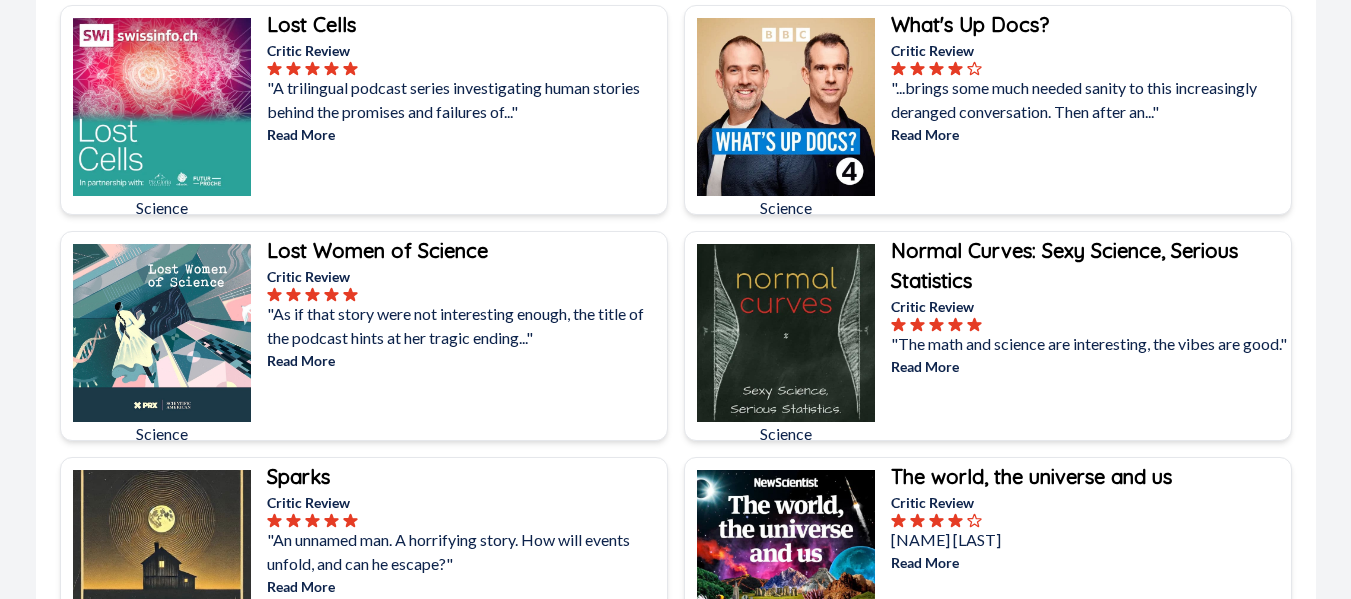 scroll, scrollTop: 0, scrollLeft: 0, axis: both 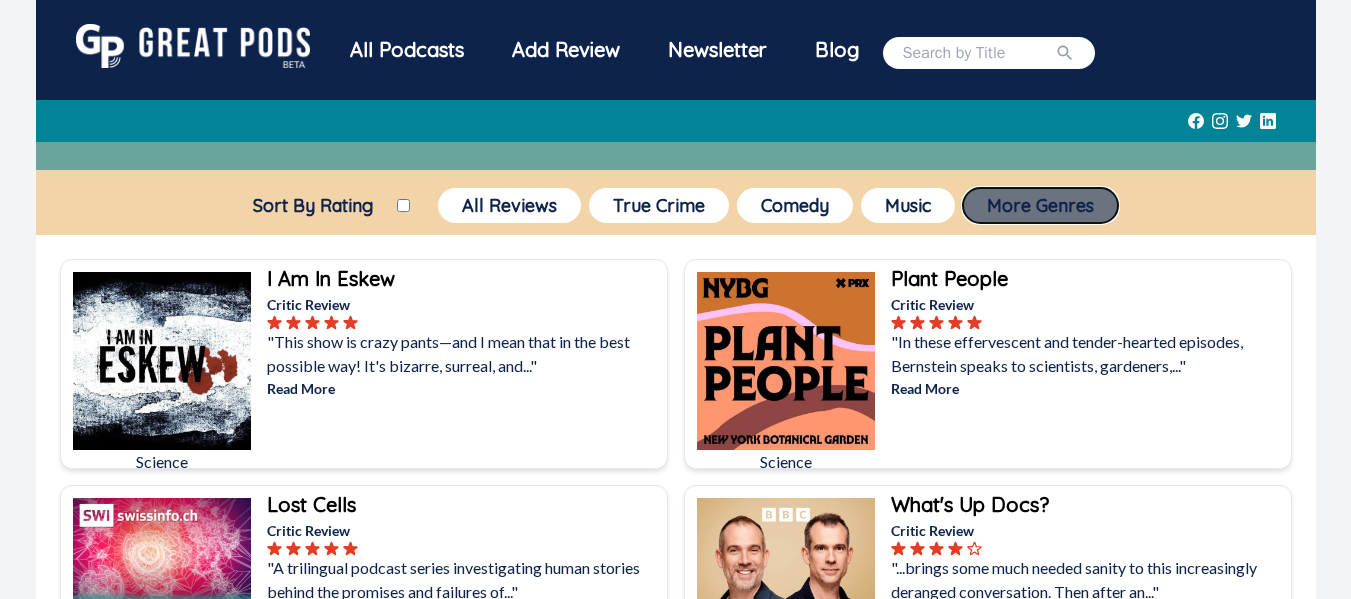 type 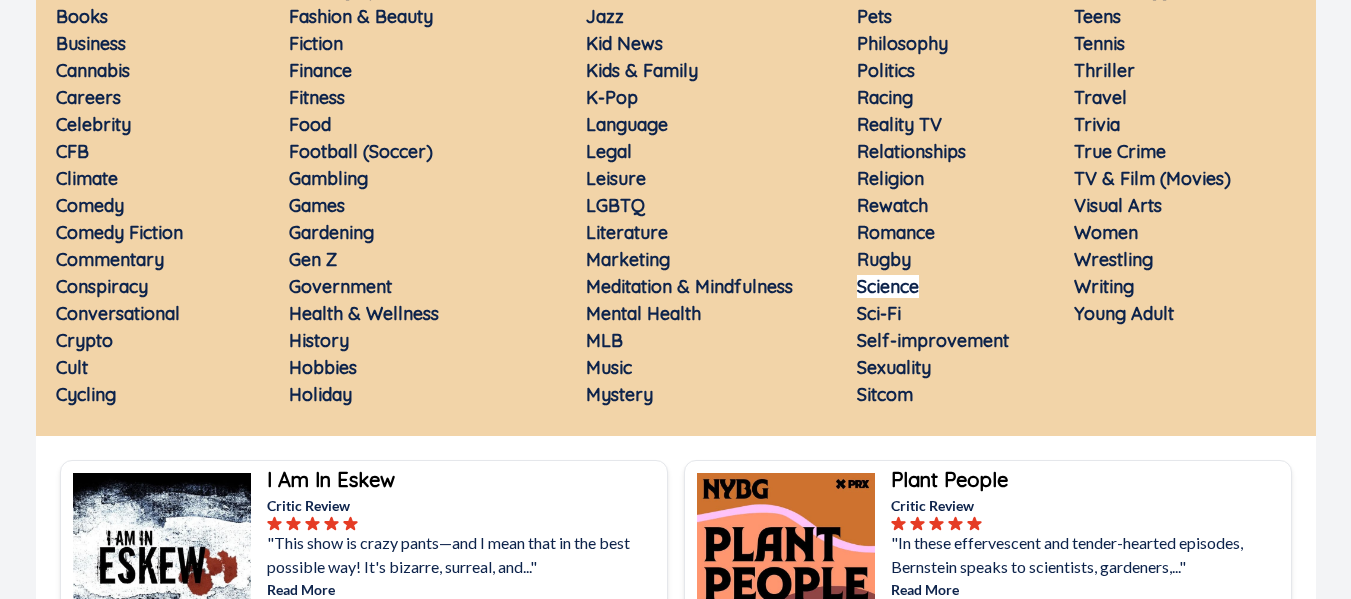 scroll, scrollTop: 648, scrollLeft: 0, axis: vertical 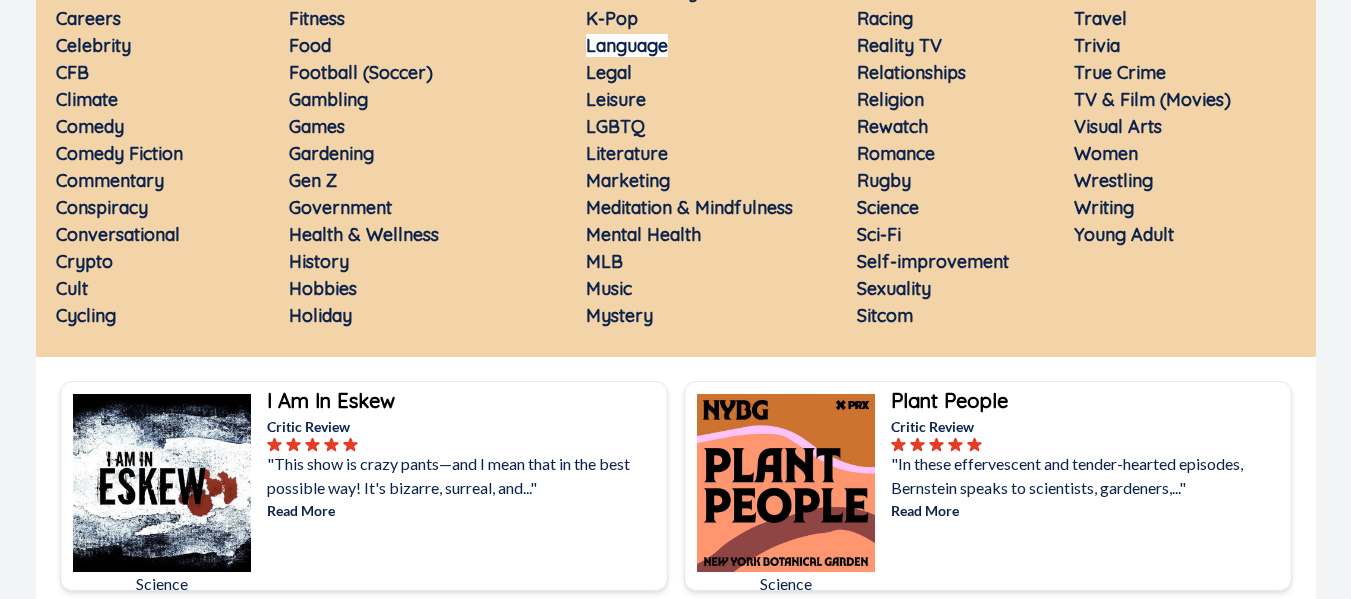 click on "Language" at bounding box center (627, 45) 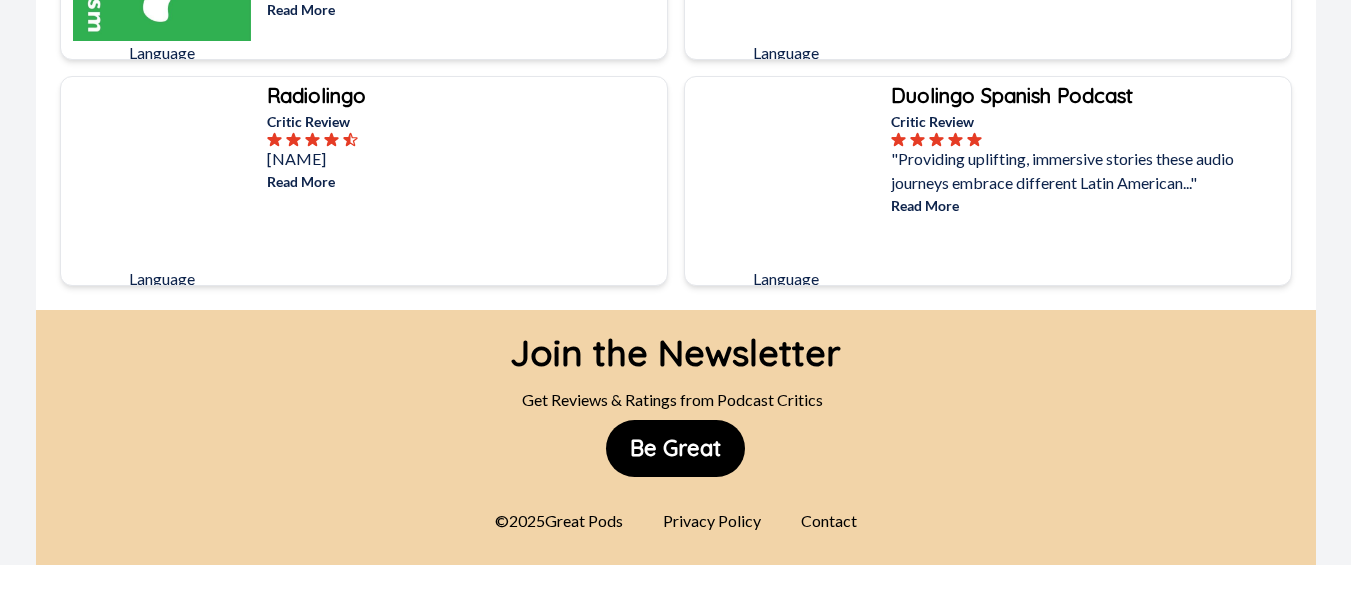 scroll, scrollTop: 480, scrollLeft: 0, axis: vertical 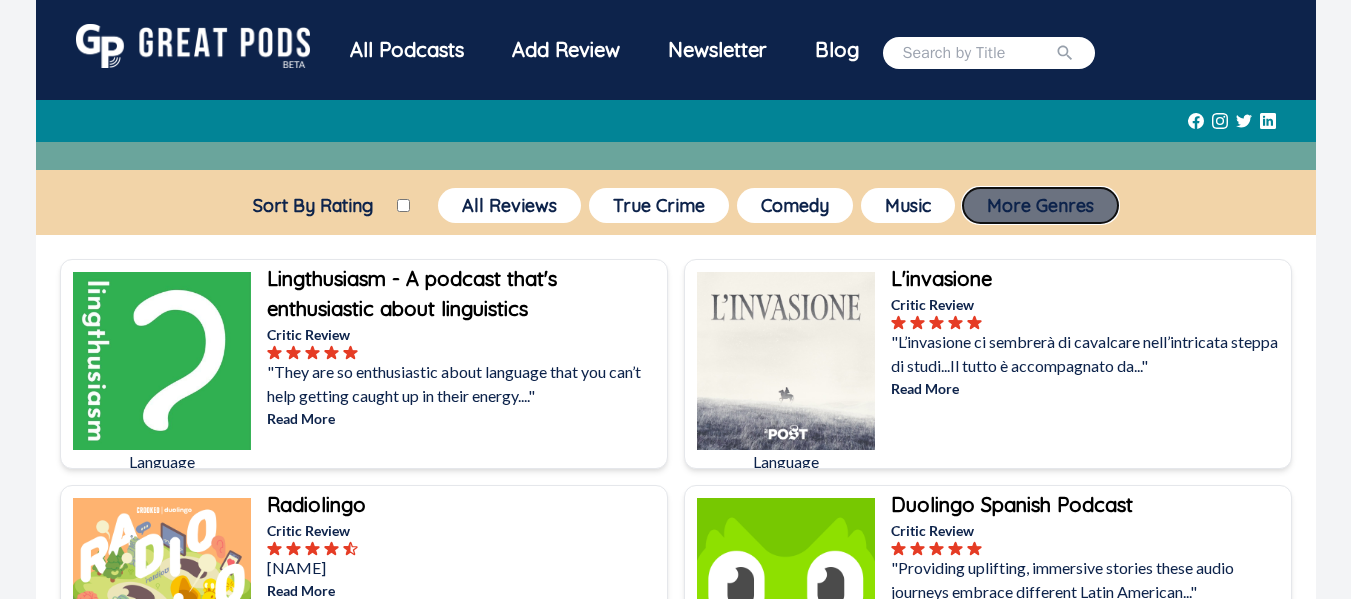 click on "More Genres" at bounding box center [1040, 205] 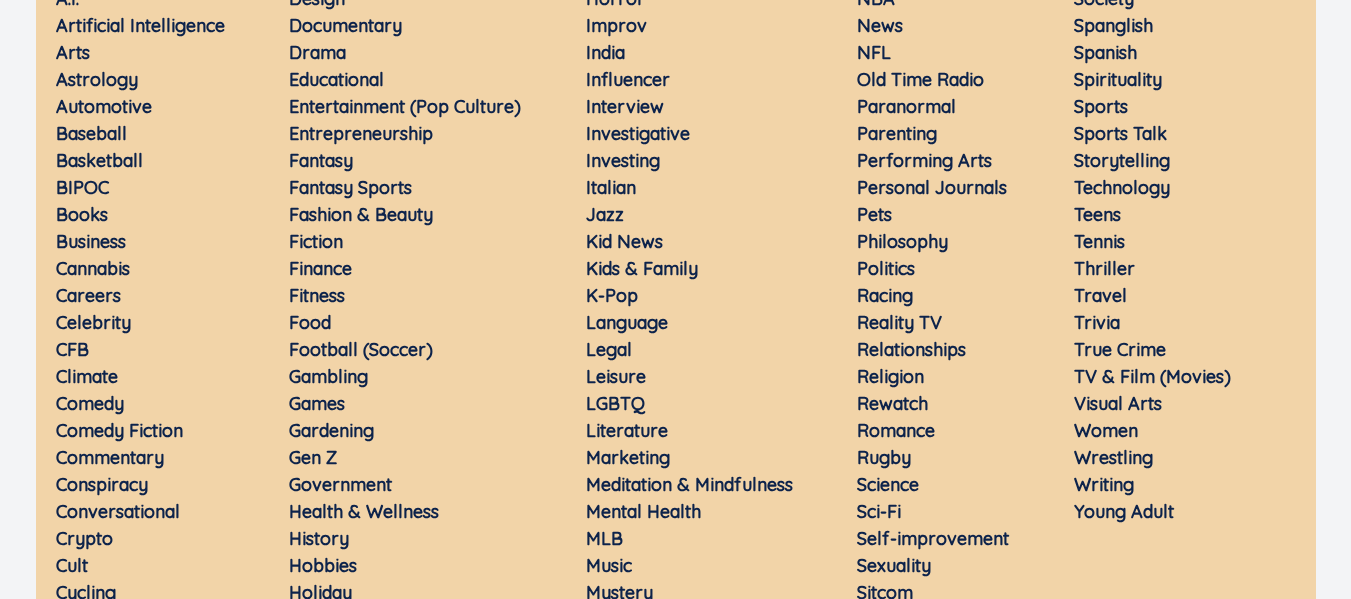 scroll, scrollTop: 440, scrollLeft: 0, axis: vertical 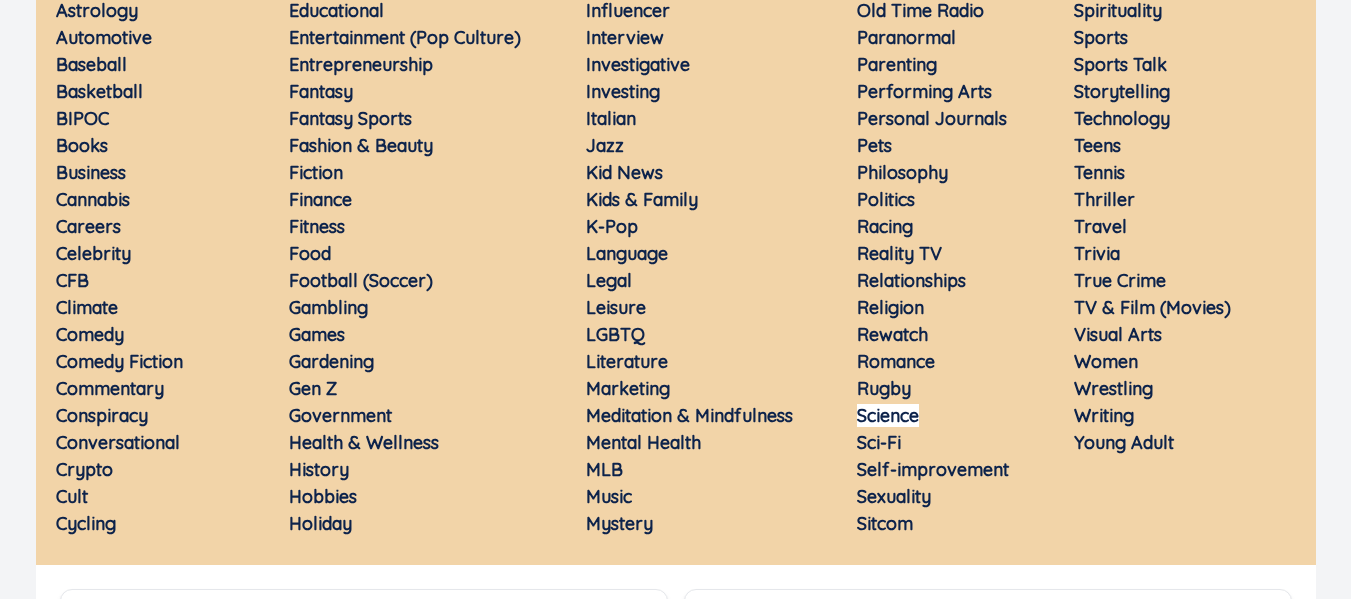 click on "Science" at bounding box center [888, 415] 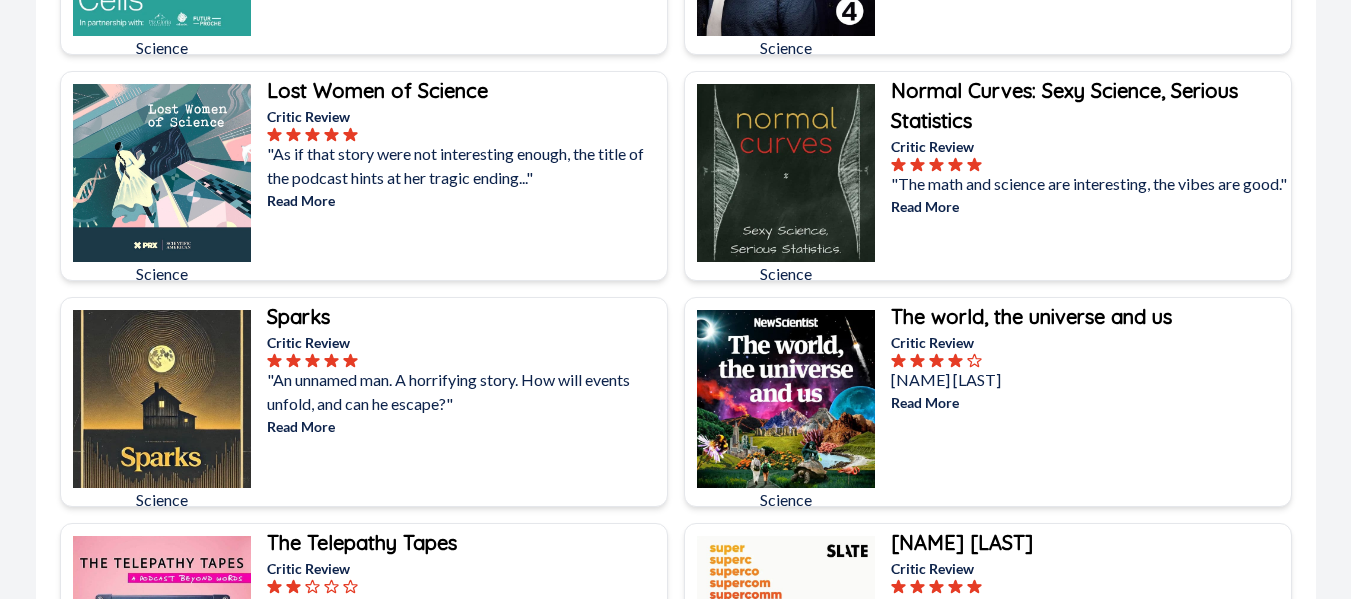 scroll, scrollTop: 680, scrollLeft: 0, axis: vertical 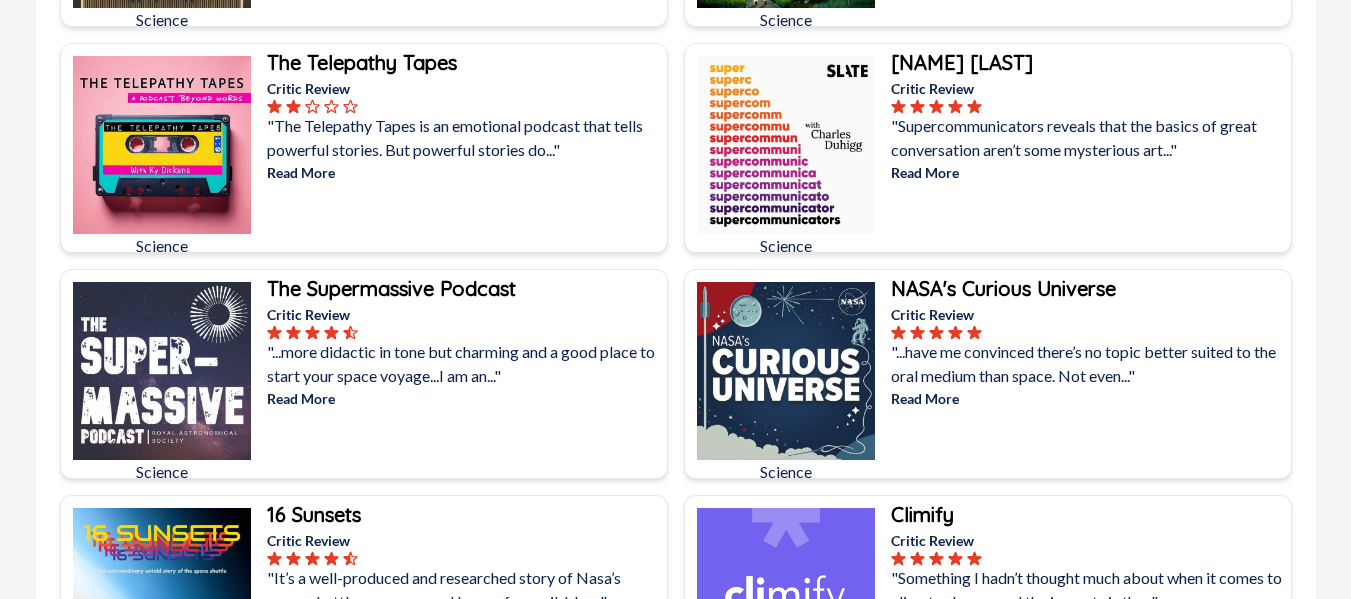click on "Supercommunicators with Charles Duhigg" at bounding box center (962, 62) 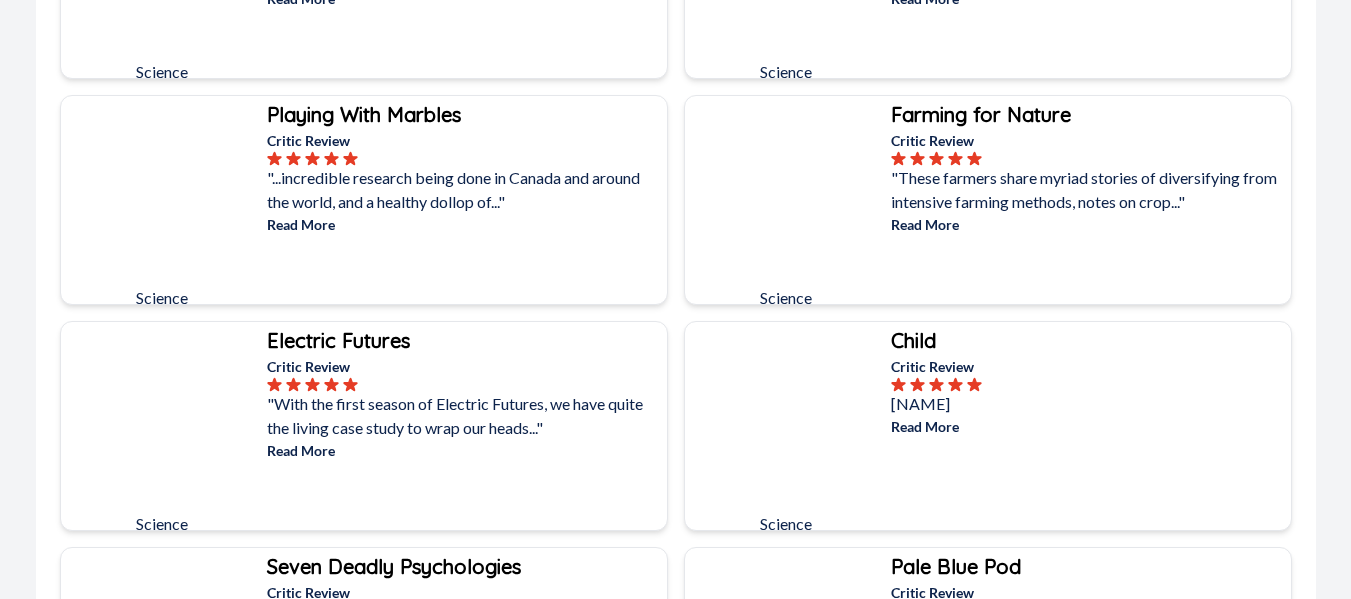 scroll, scrollTop: 2200, scrollLeft: 0, axis: vertical 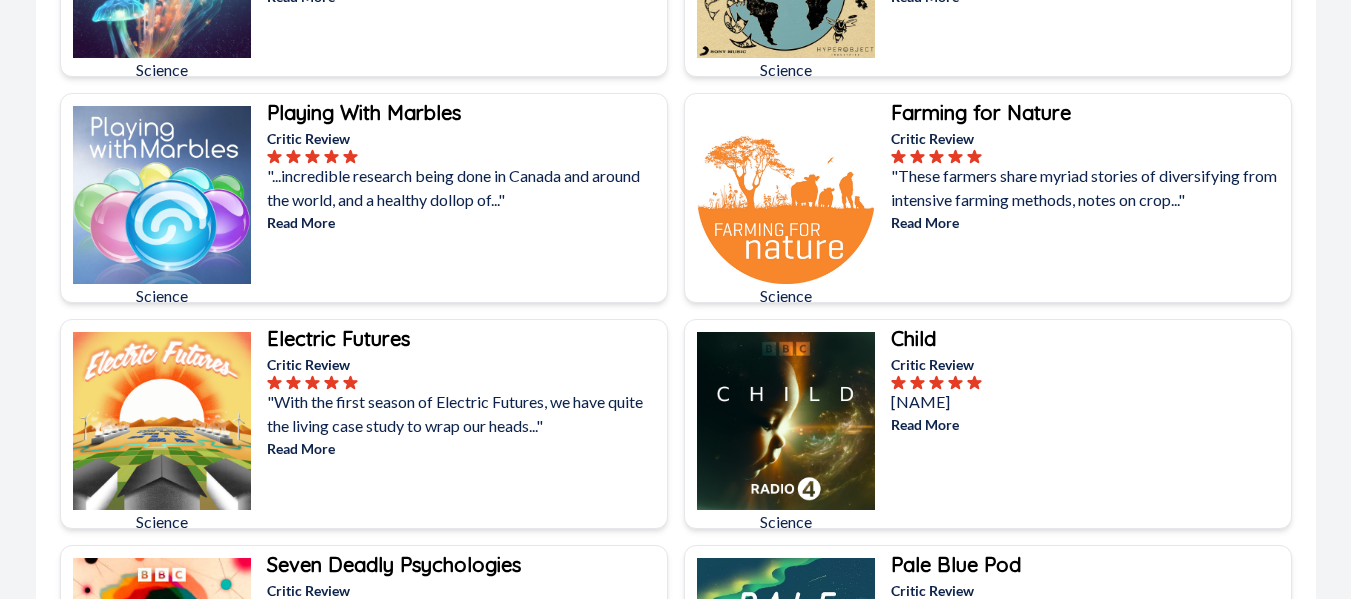 click on "Without" at bounding box center (927, -114) 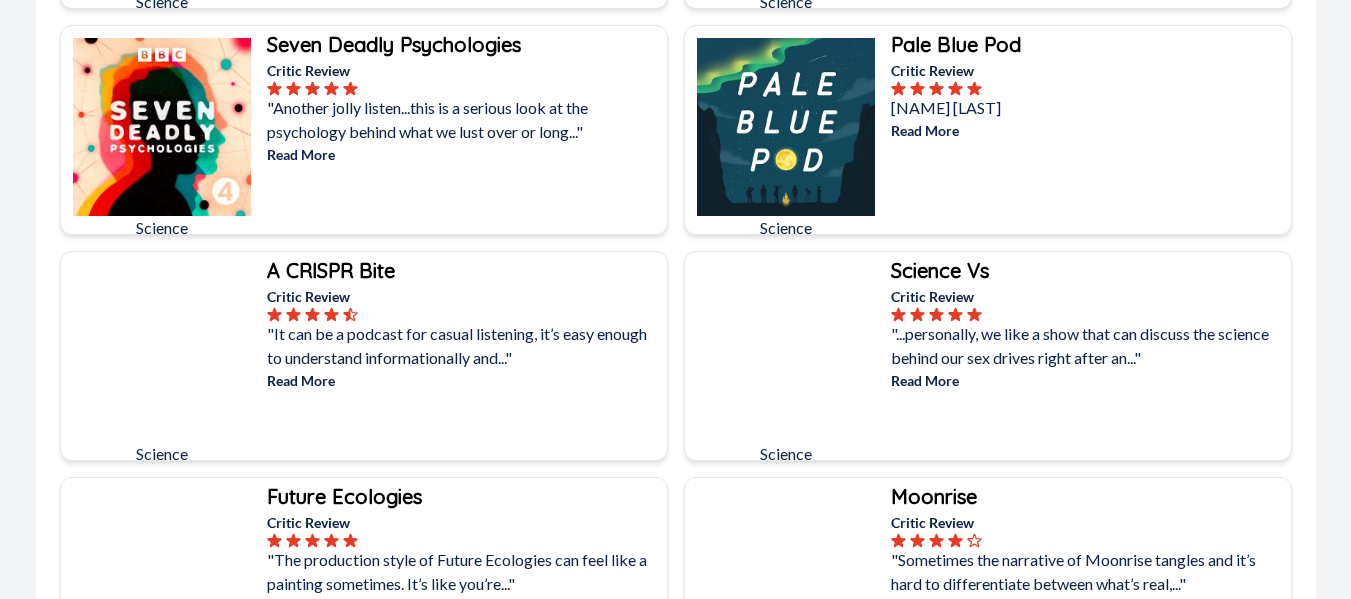 scroll, scrollTop: 0, scrollLeft: 0, axis: both 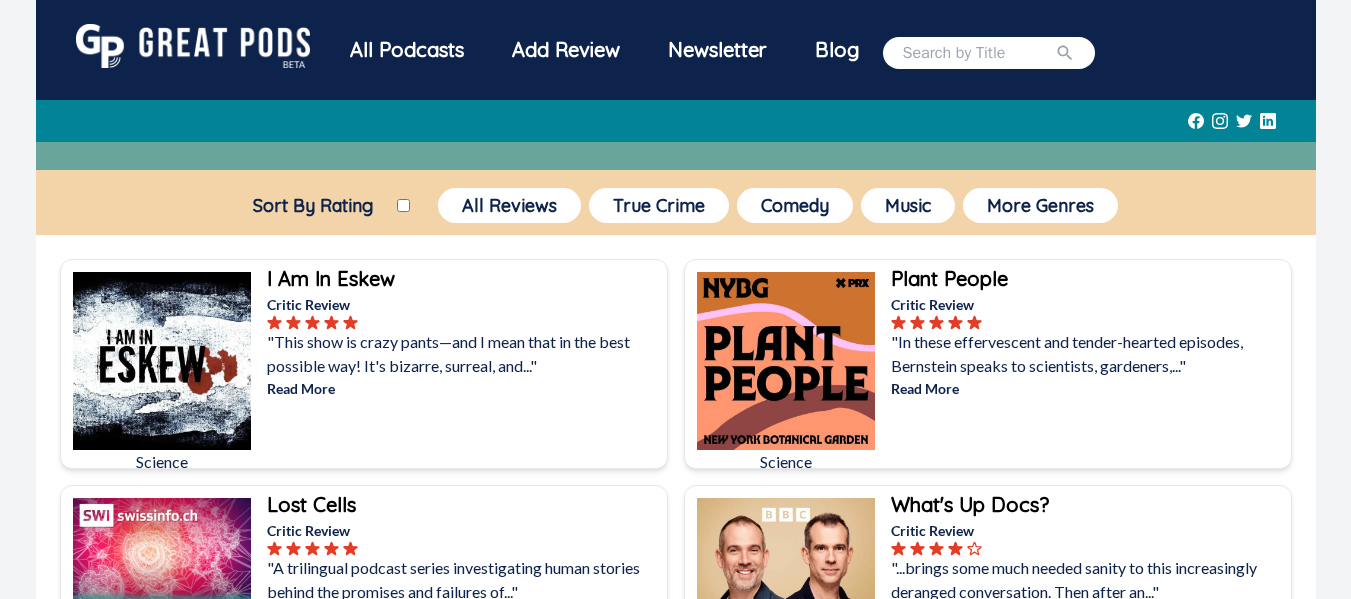 click on "Sort By Rating" at bounding box center [403, 205] 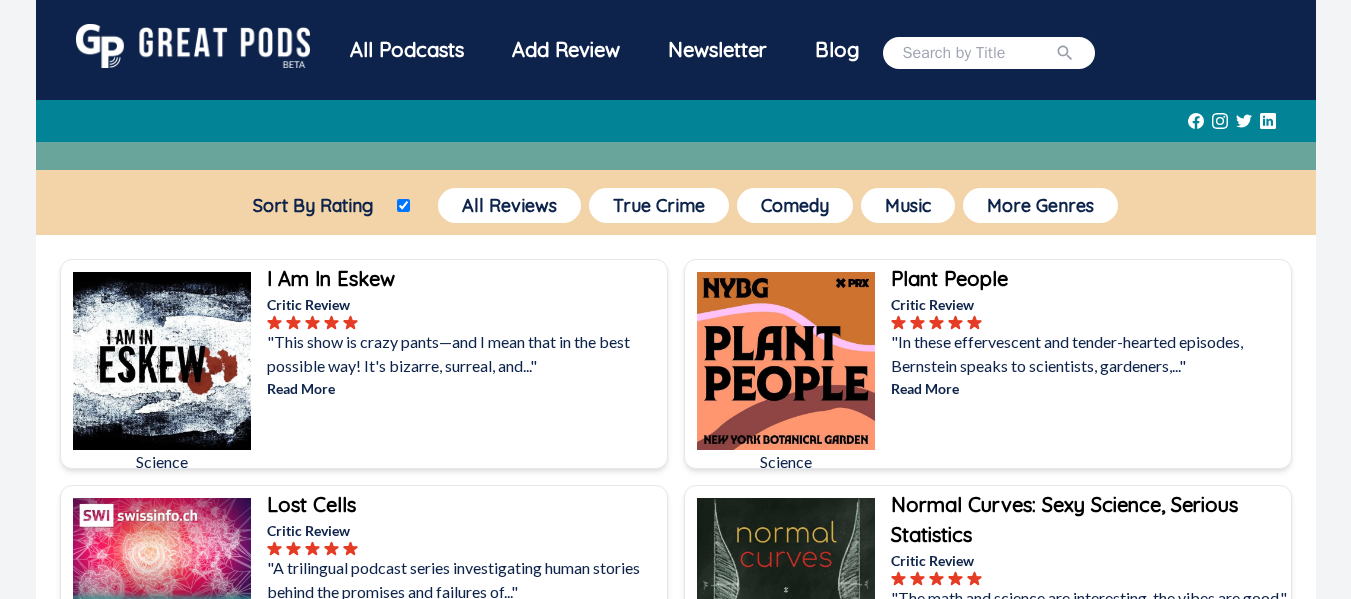 click on "Sort By Rating" at bounding box center (403, 205) 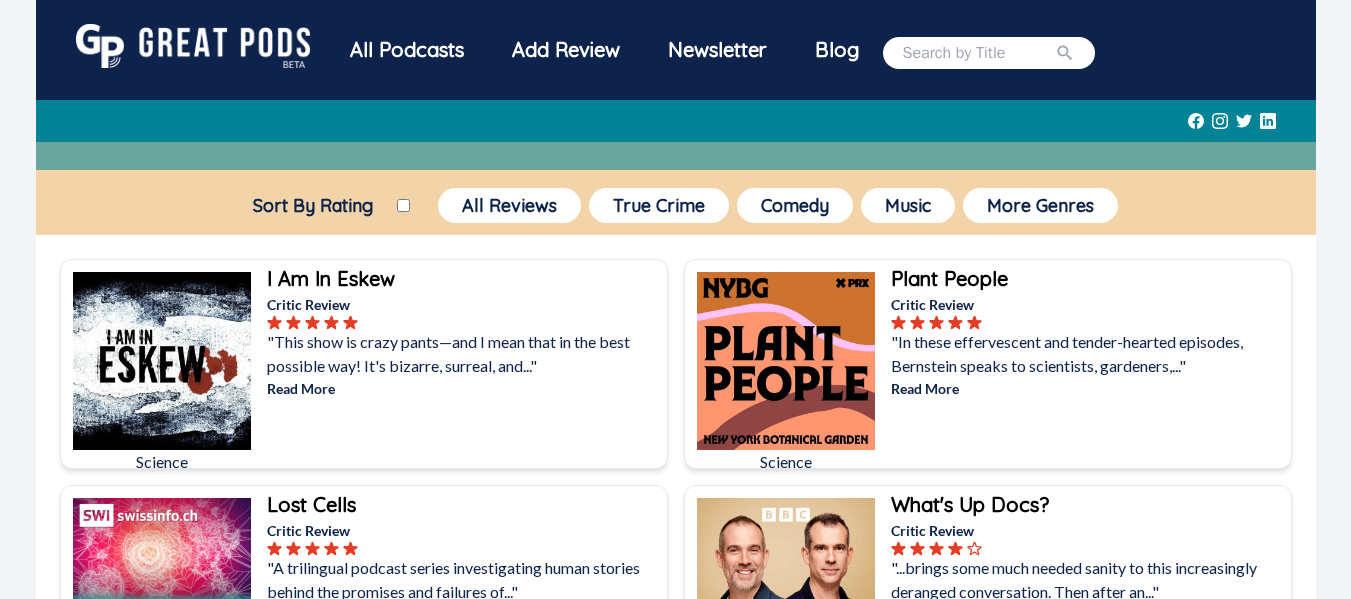 click on "Sort By Rating" at bounding box center (403, 205) 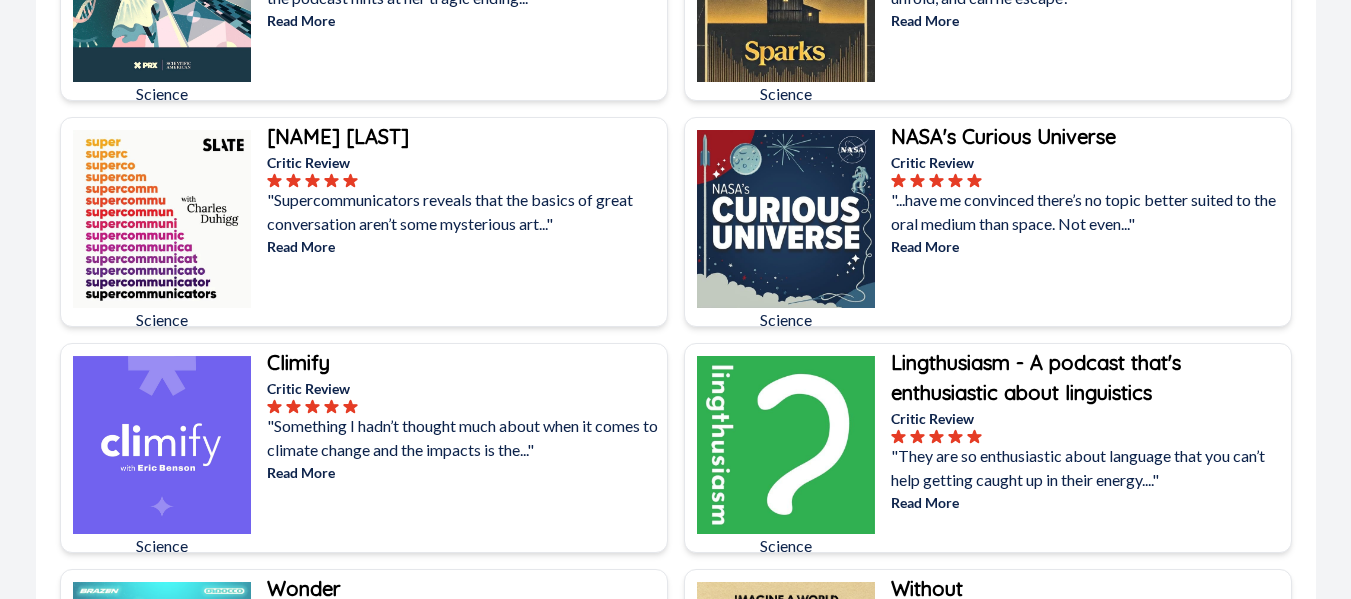 scroll, scrollTop: 844, scrollLeft: 0, axis: vertical 